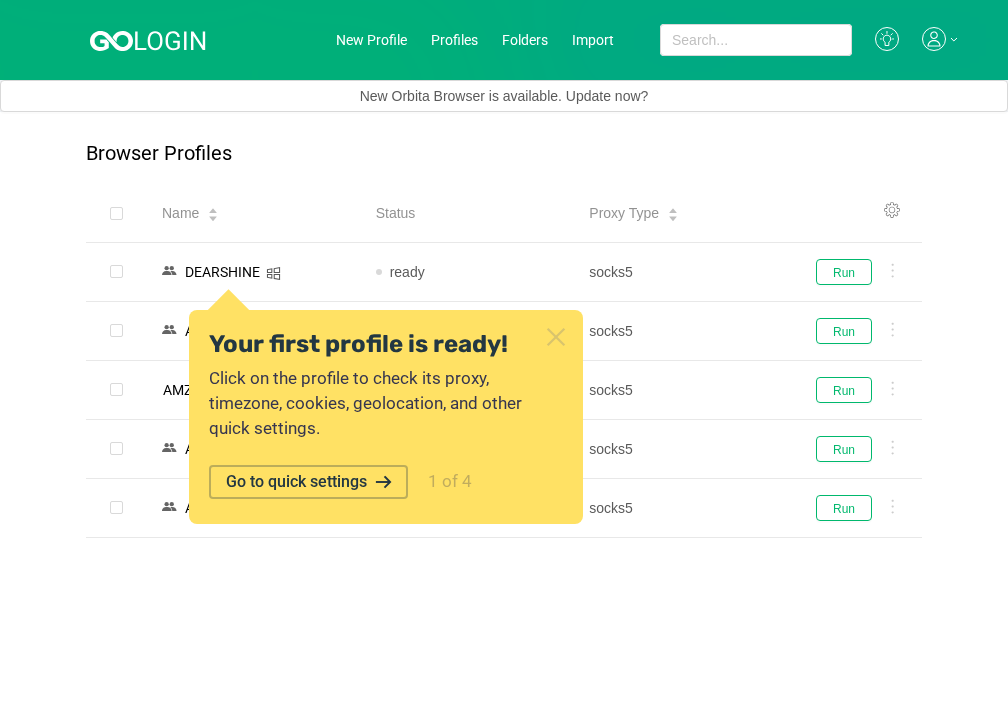 scroll, scrollTop: 0, scrollLeft: 0, axis: both 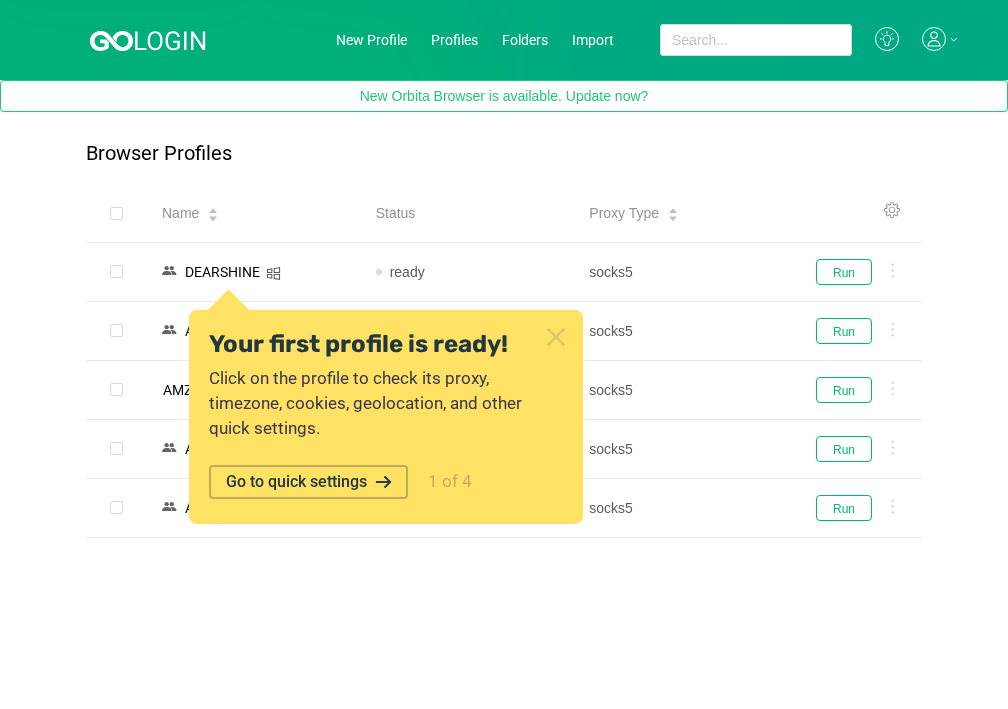click on "New Orbita Browser is available. Update now?" at bounding box center [504, 96] 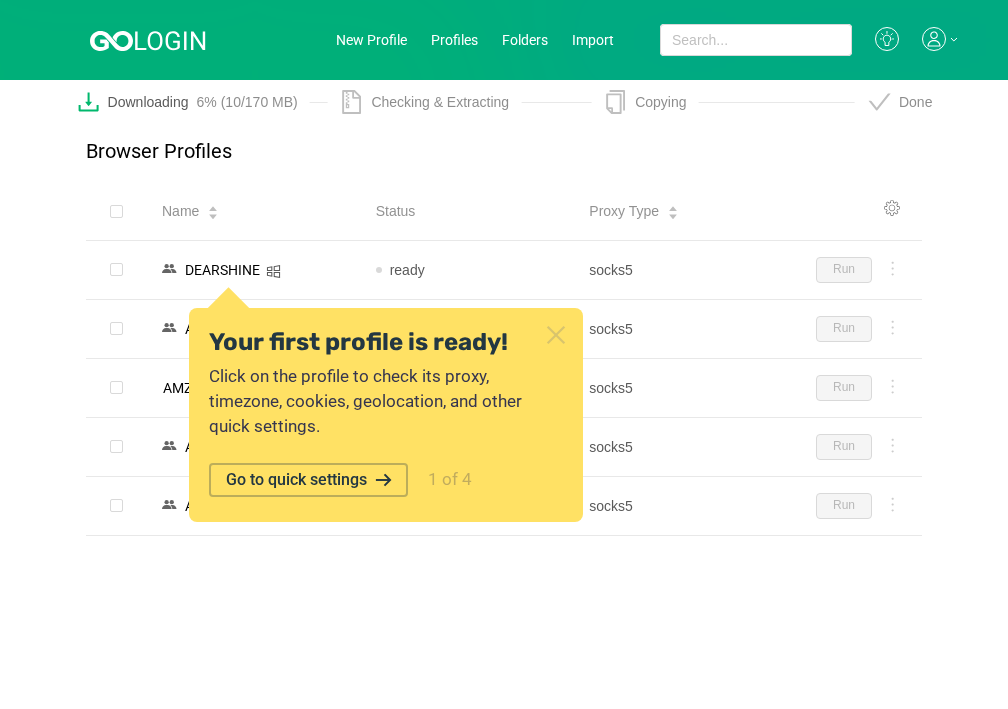 click at bounding box center (555, 334) 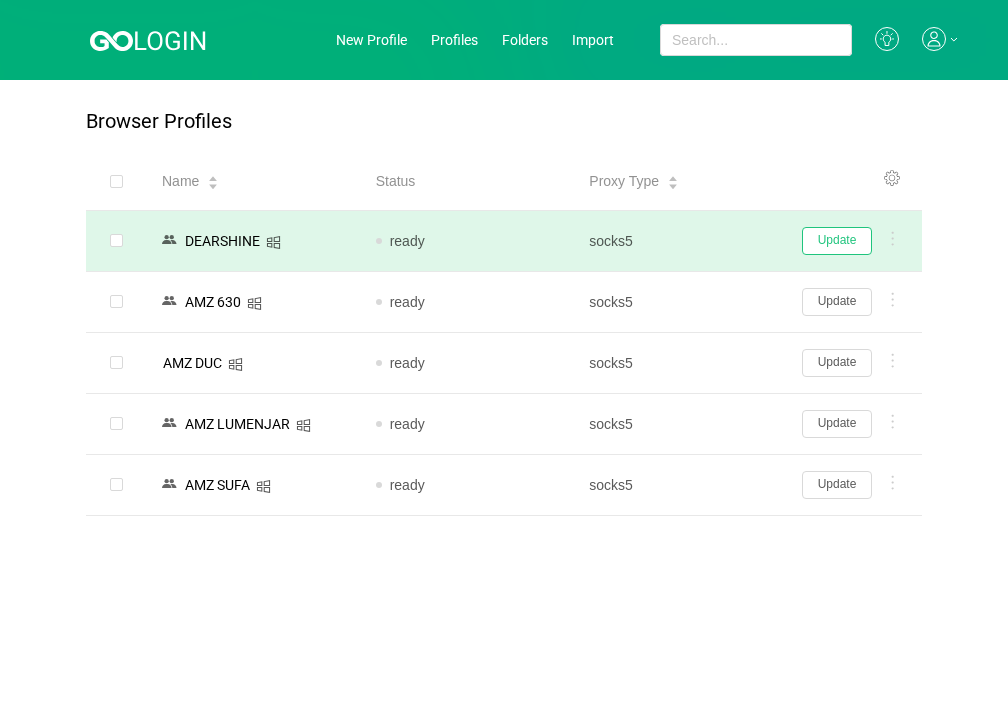 click on "Update" at bounding box center [837, 241] 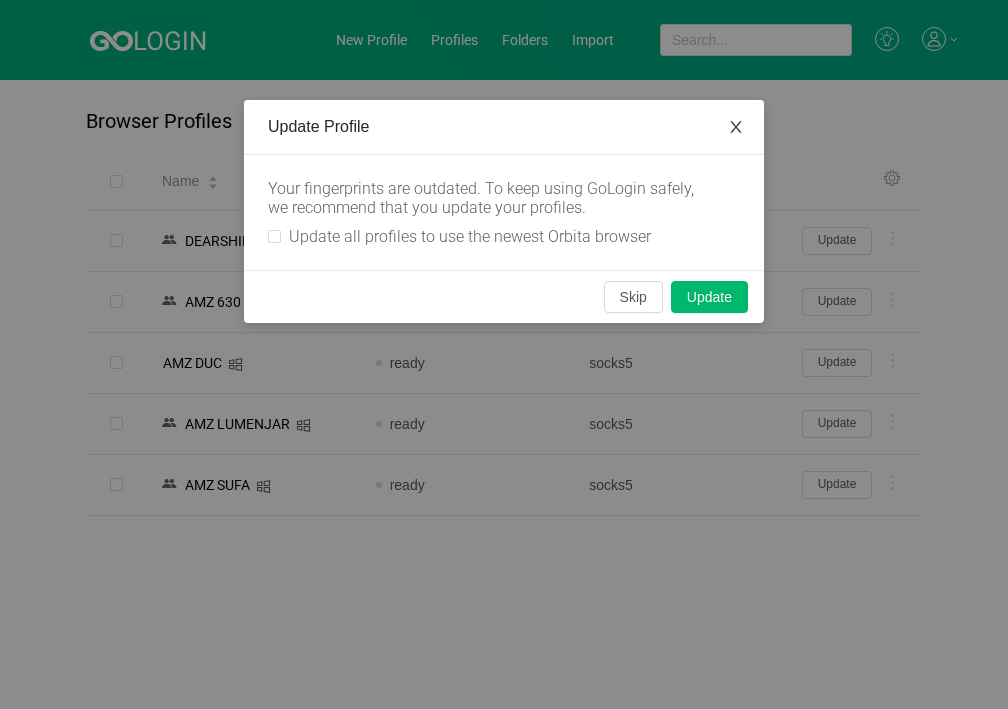 click at bounding box center [736, 127] 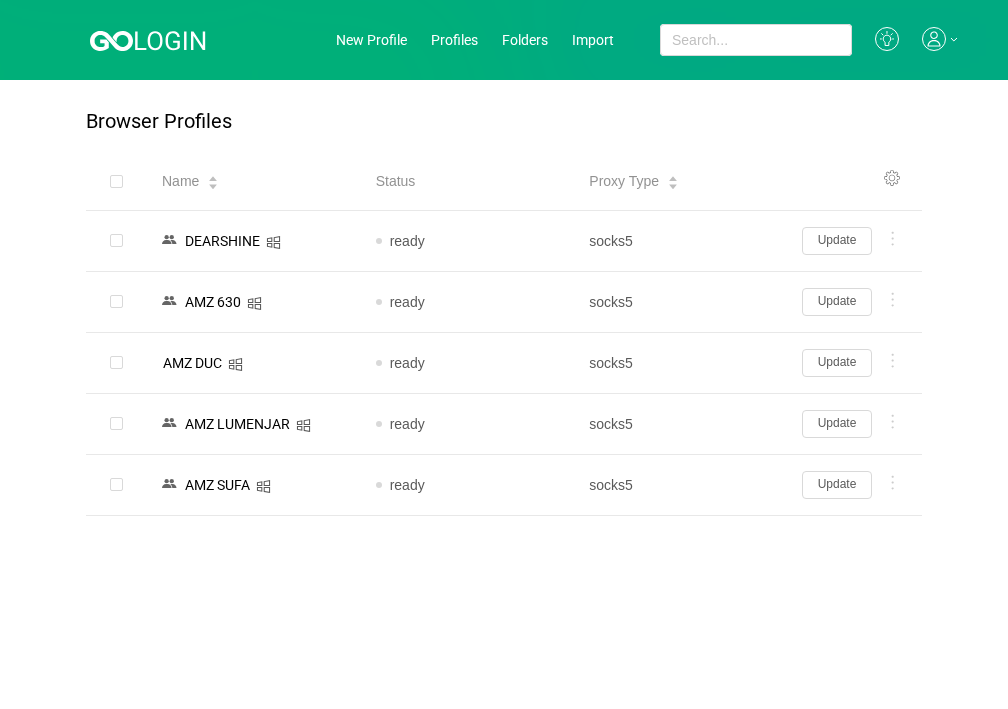 click on "New Profile Profiles Folders Import" at bounding box center (504, 40) 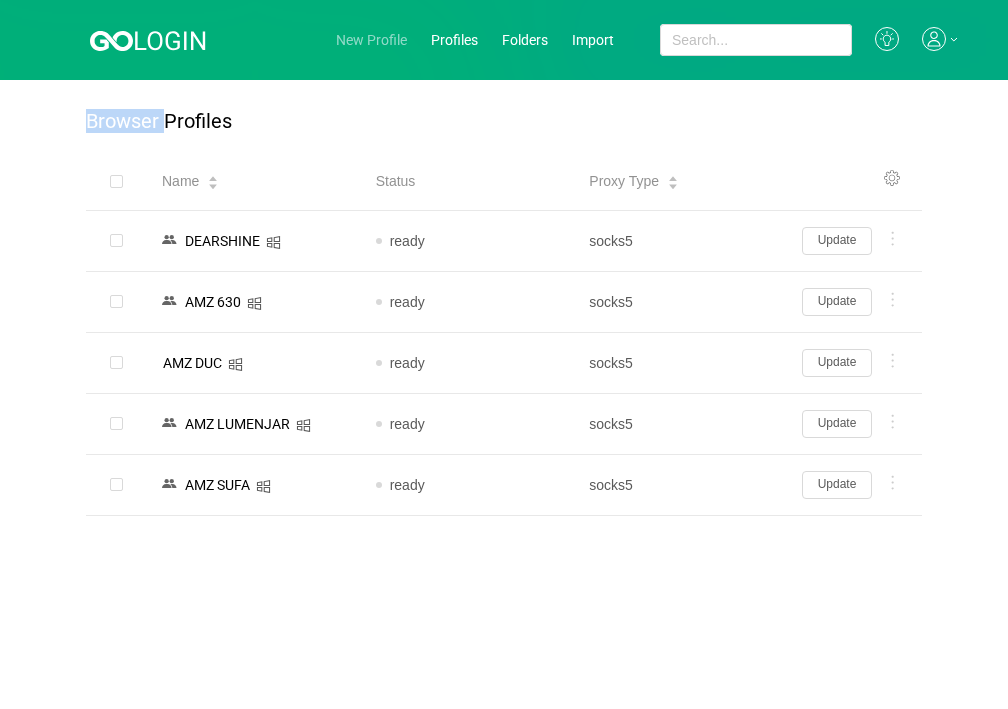 click on "New Profile" at bounding box center (371, 40) 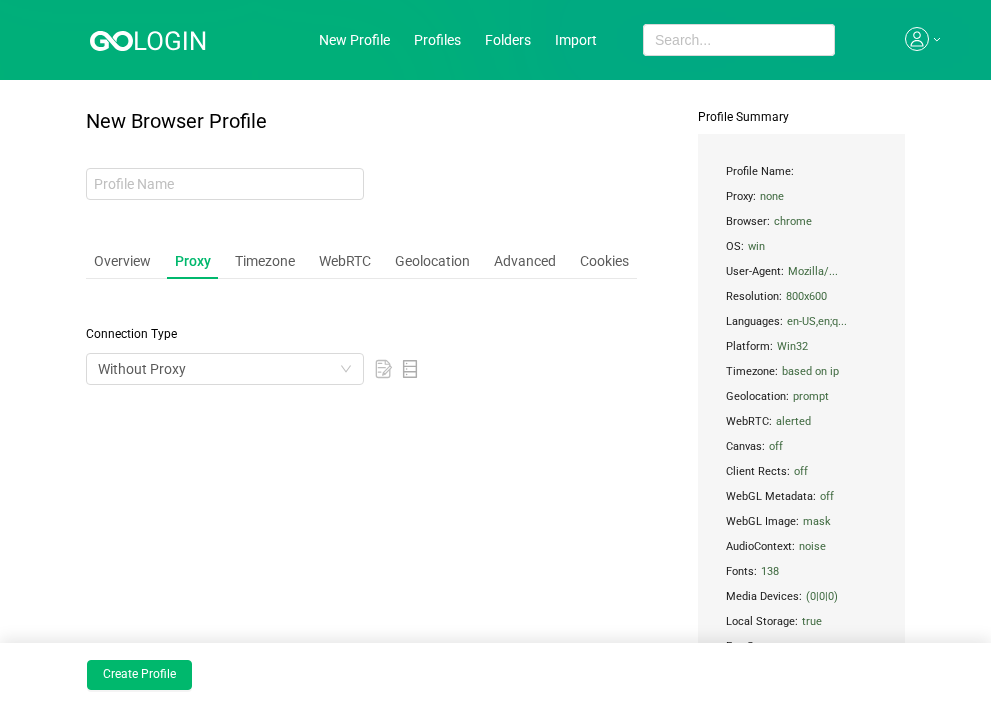 click at bounding box center [170, 40] 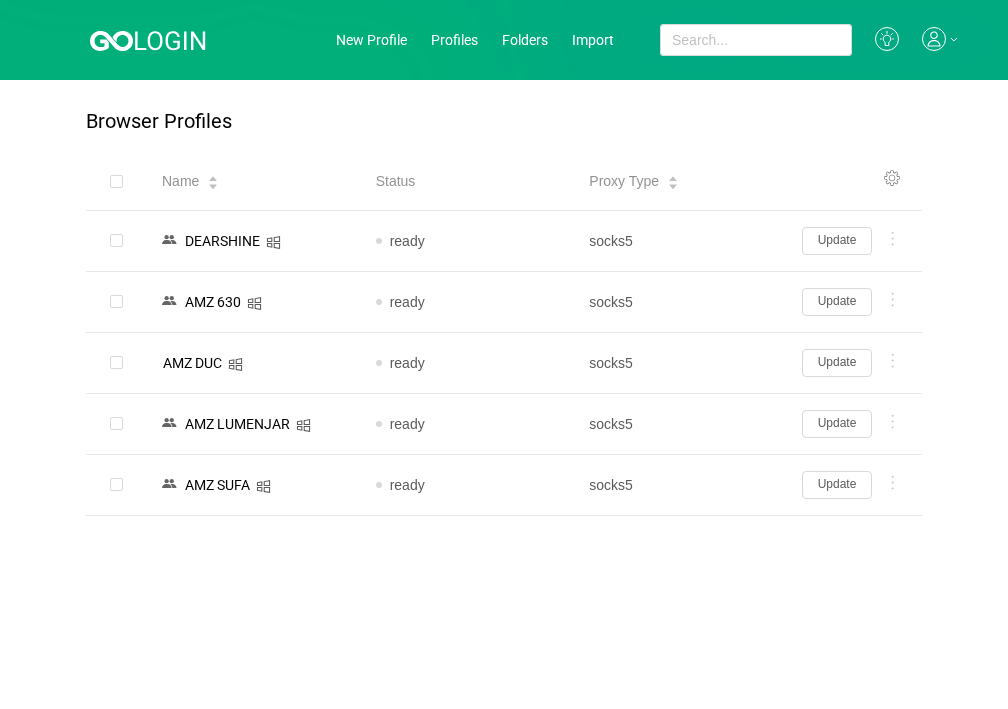 click on "Browser Profiles" at bounding box center (504, 131) 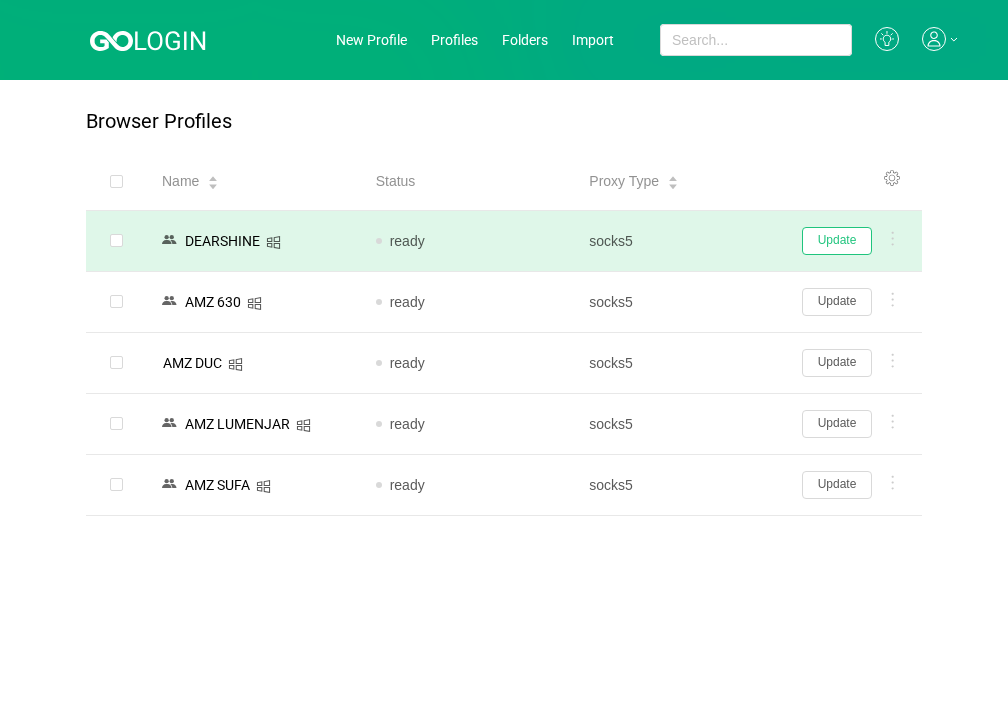click on "Update" at bounding box center [837, 241] 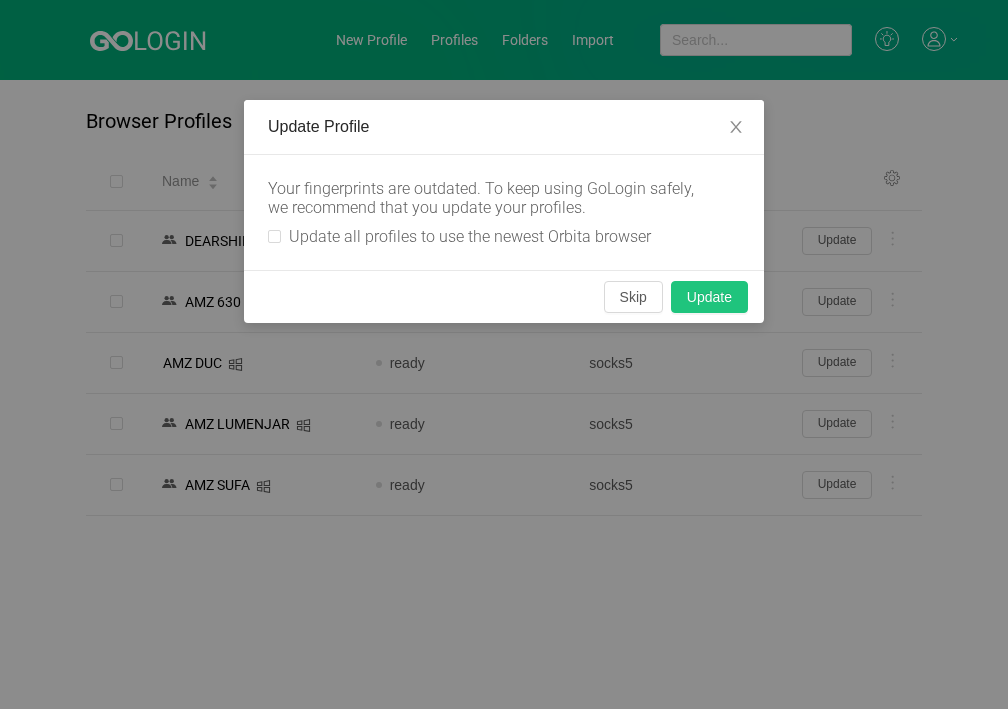 click on "Update" at bounding box center (709, 297) 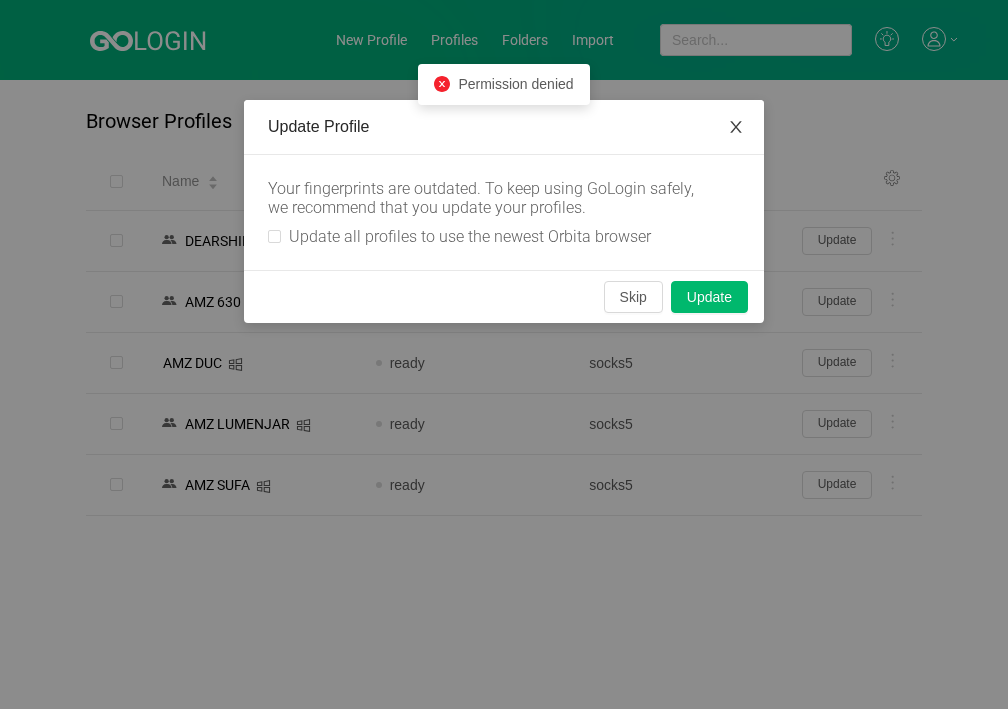 click at bounding box center [736, 128] 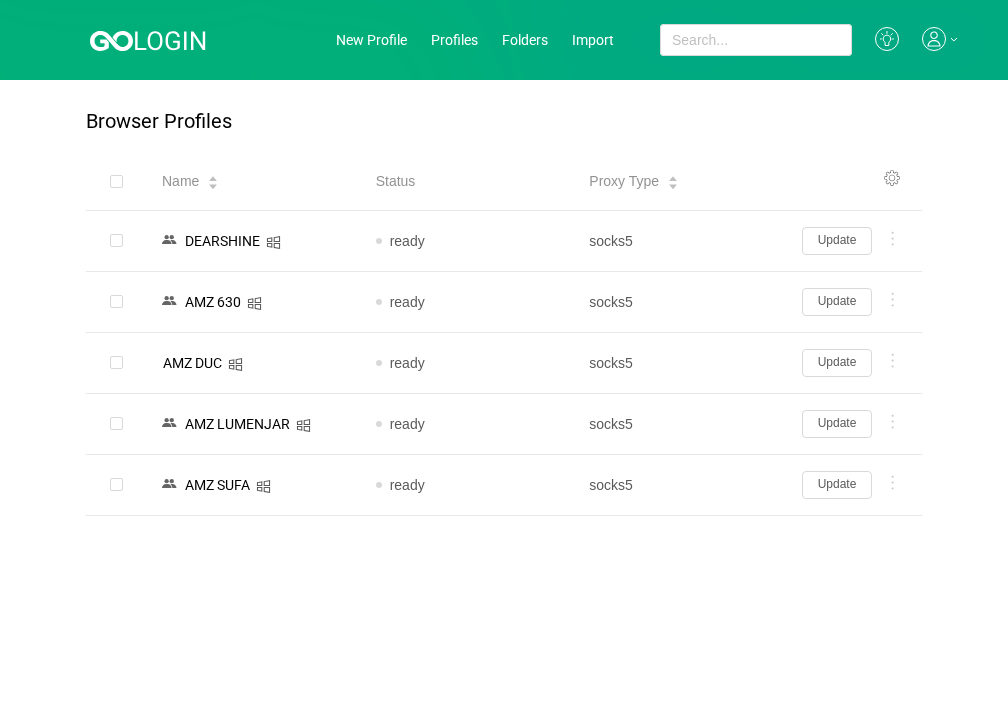 click at bounding box center (934, 39) 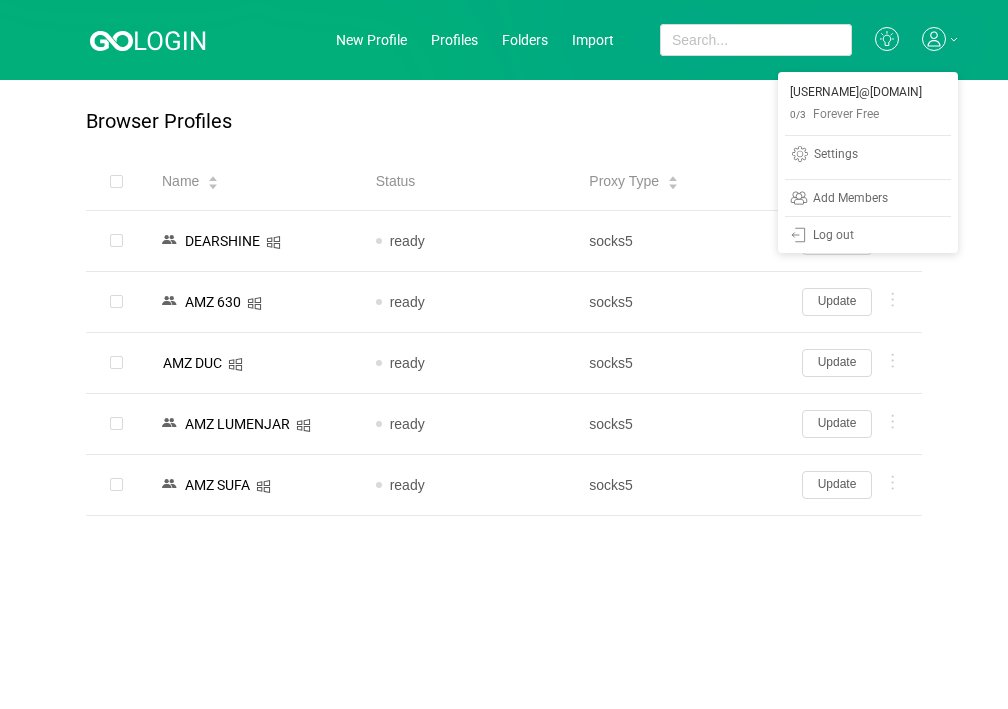click on "Browser Profiles Share Profiles Add to Folder Clone New Fingerprint Export Proxy Delete Run profiles Stop Profiles Your first profile is ready! Click on the profile to check its proxy, timezone, cookies, geolocation, and other quick settings. Go to quick settings 1 of 4 Name Status Proxy Type DEARSHINE ready socks5 Update AMZ 630 ready socks5 Update AMZ DUC ready socks5 Update AMZ LUMENJAR ready socks5 Update AMZ SUFA ready socks5 Update" at bounding box center [504, 394] 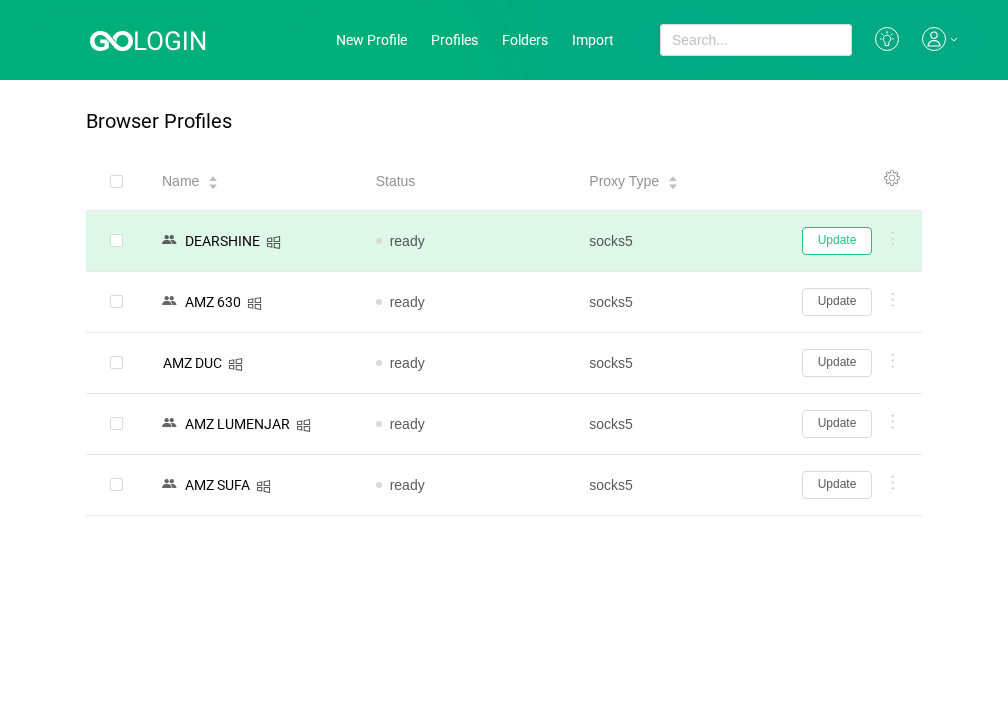 click on "Update" at bounding box center [837, 241] 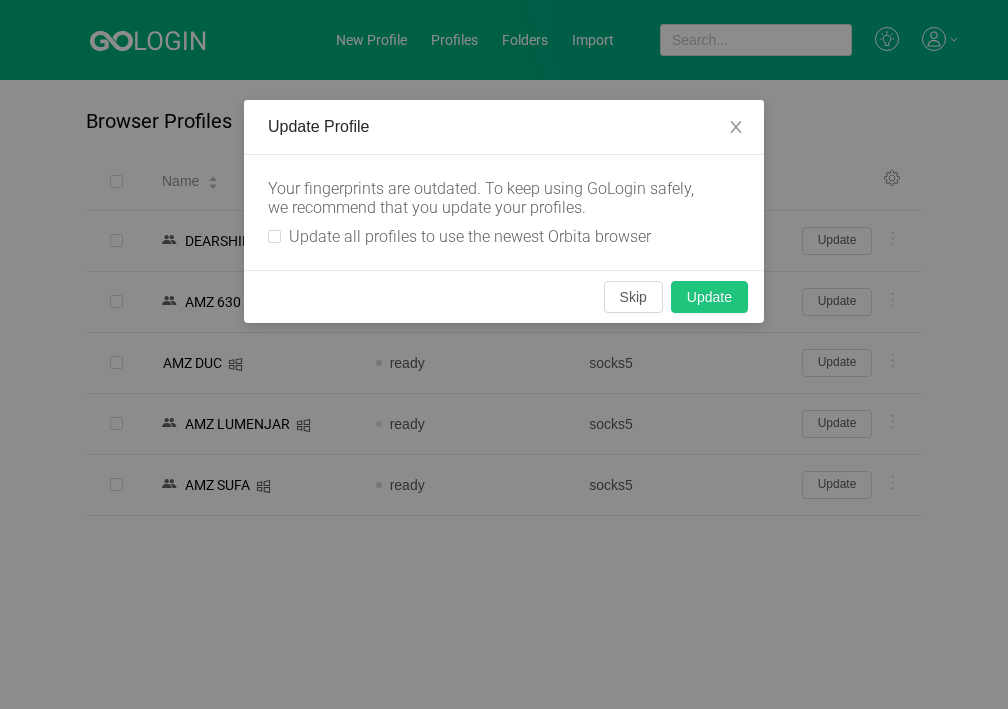 click on "Update" at bounding box center [709, 297] 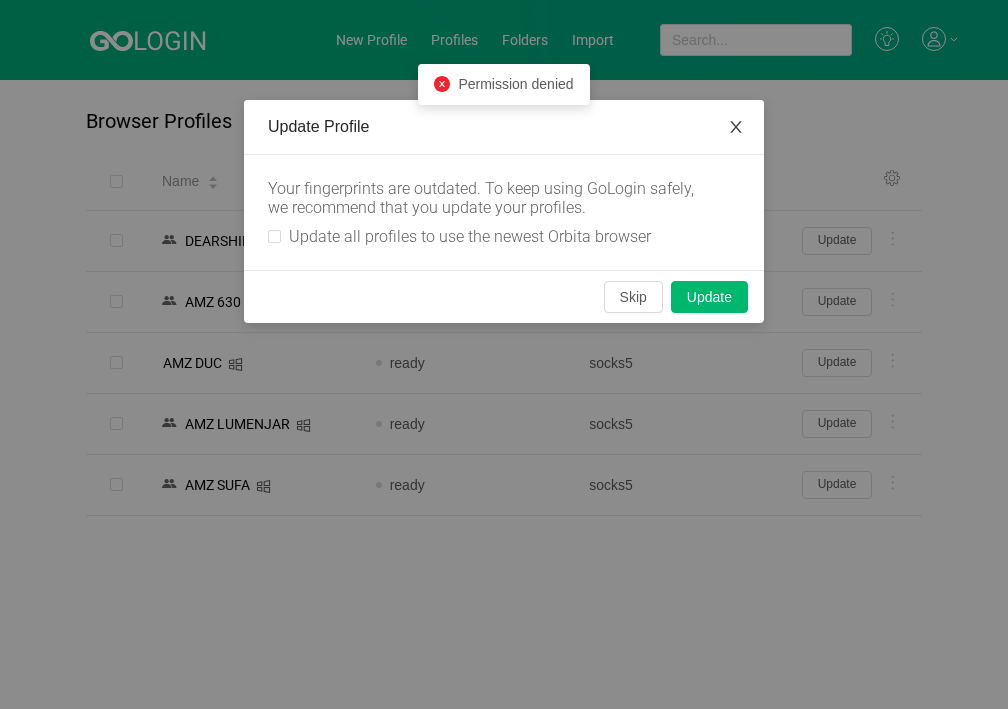click at bounding box center (736, 127) 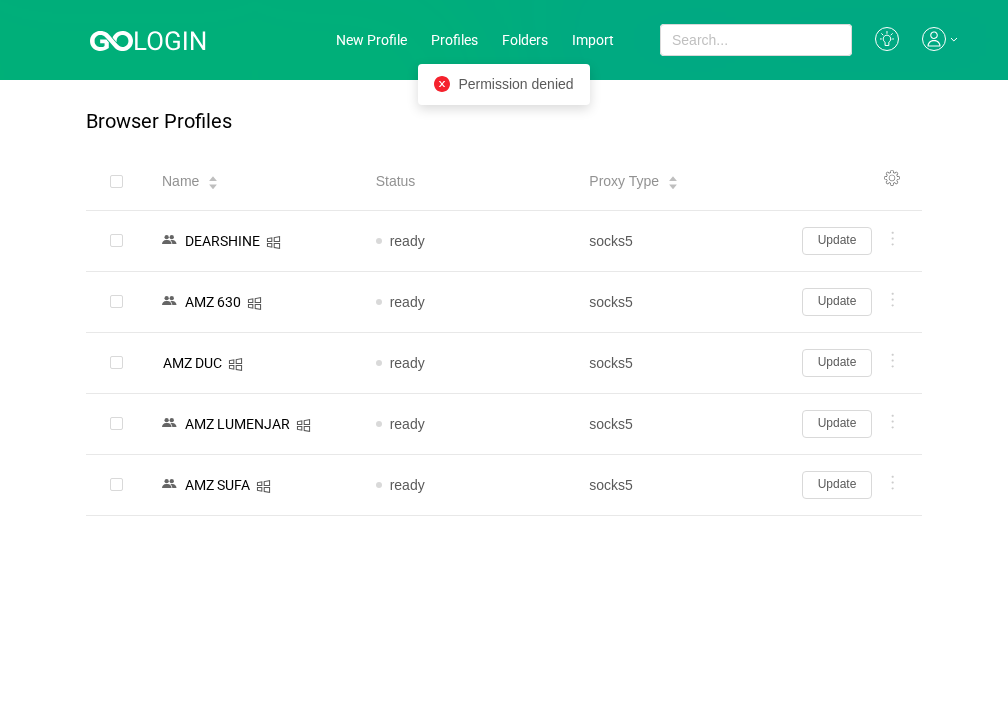 click at bounding box center [934, 39] 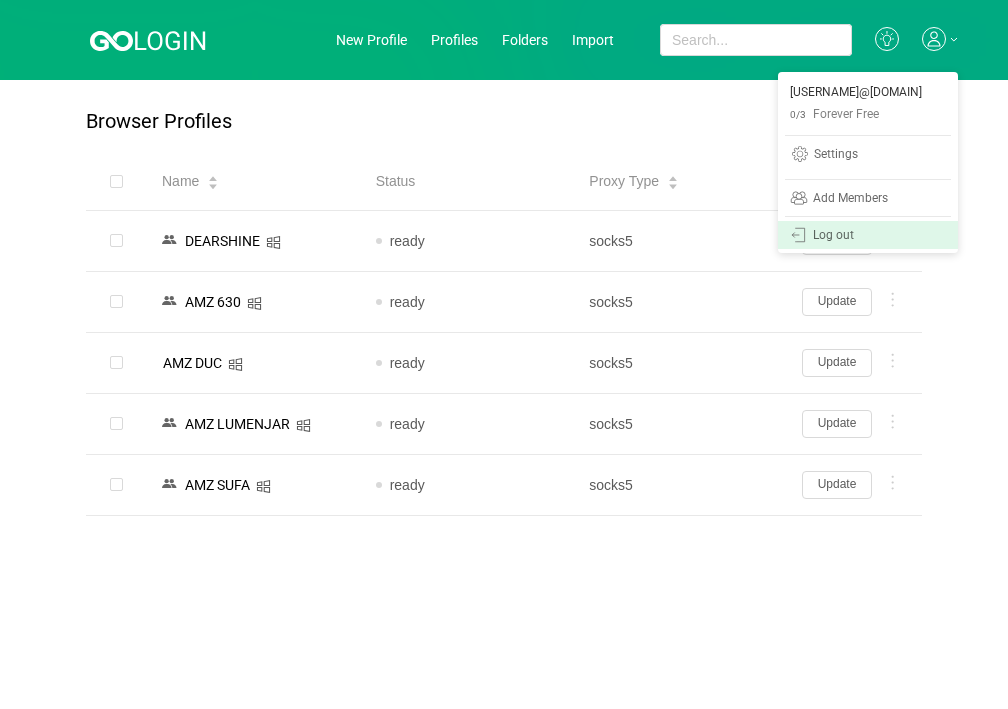 click on "Log out" at bounding box center [868, 235] 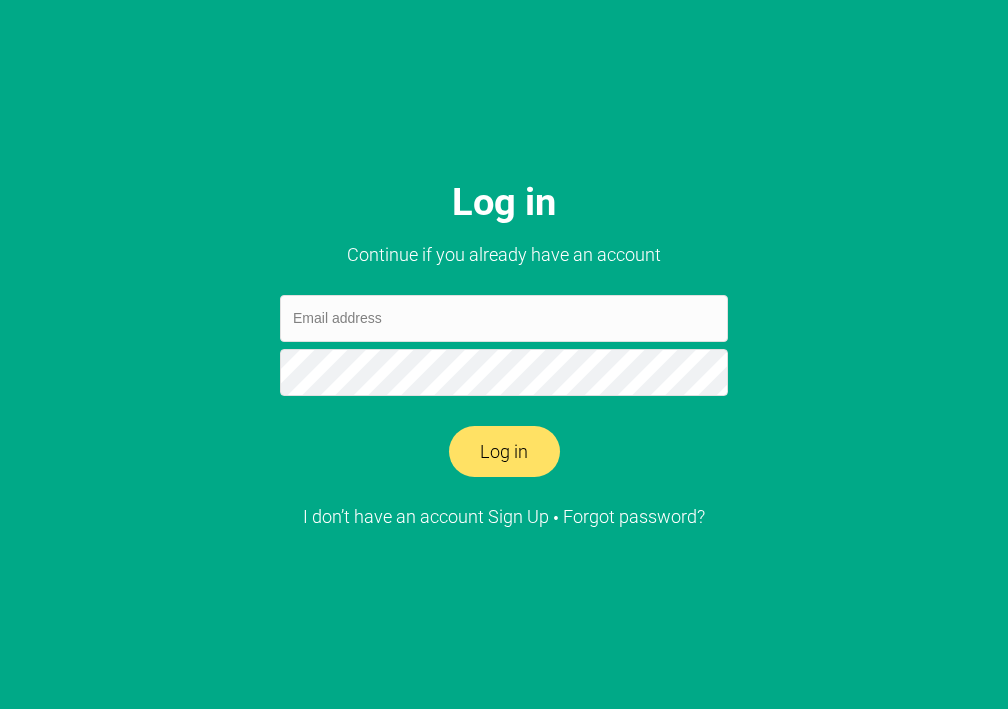 paste on "[USERNAME]@[DOMAIN]" 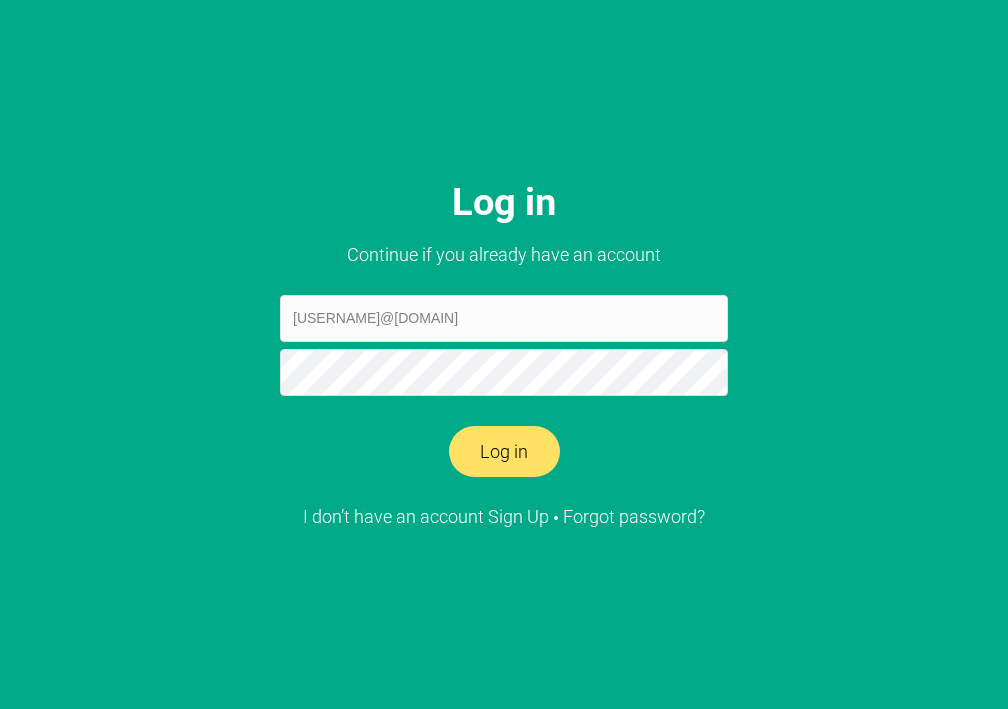 type on "[USERNAME]@[DOMAIN]" 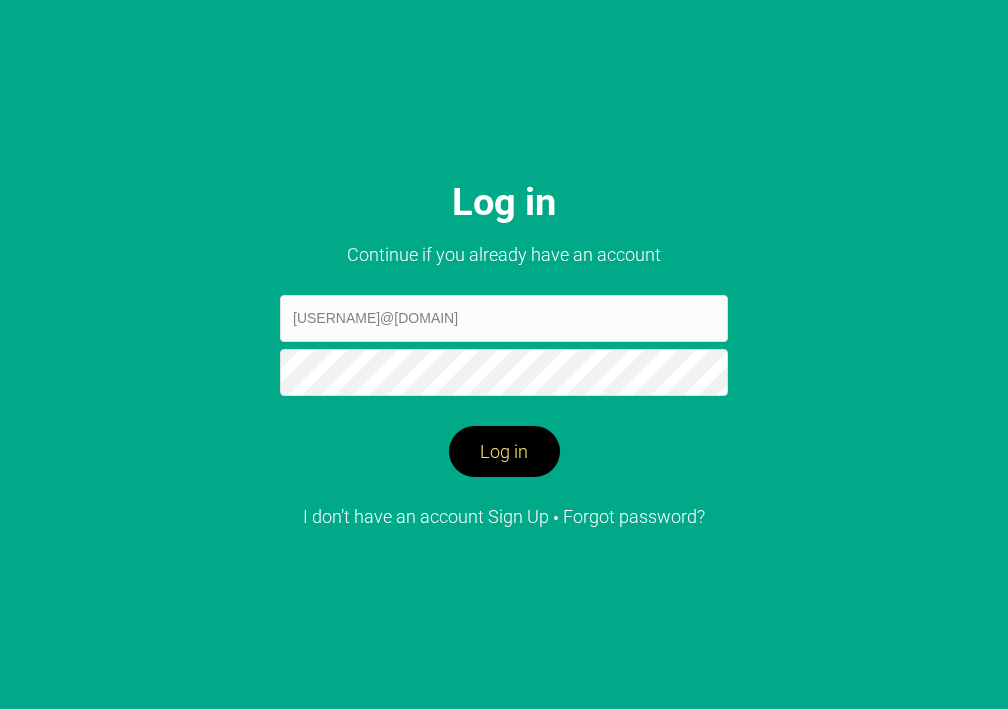 click on "Log in" at bounding box center (504, 452) 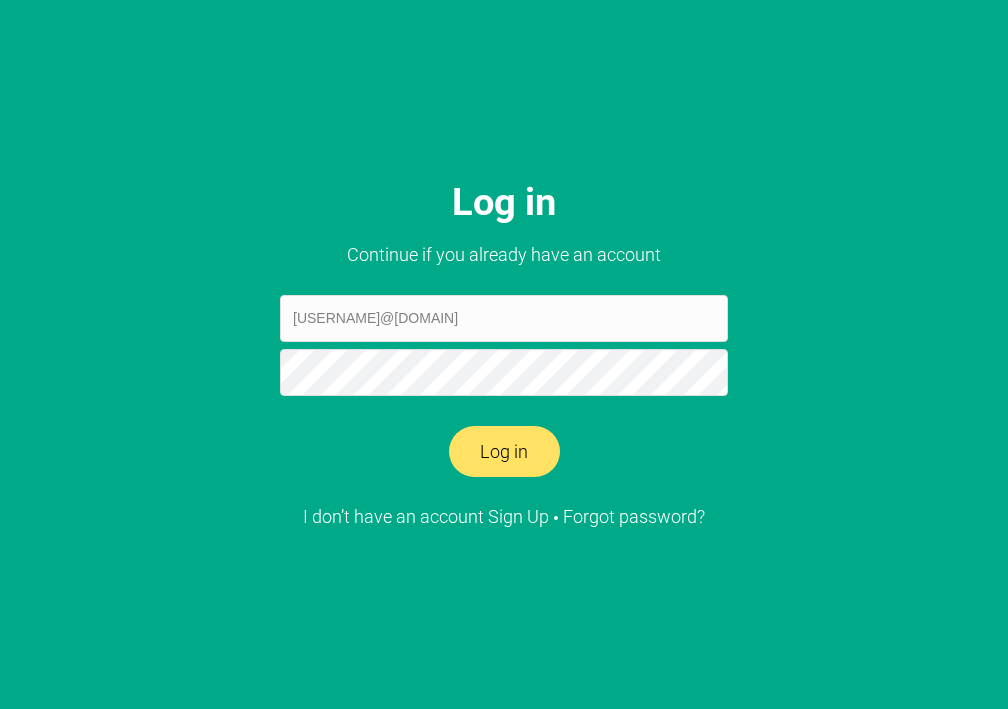 click on "[USERNAME]@[DOMAIN]" at bounding box center [504, 318] 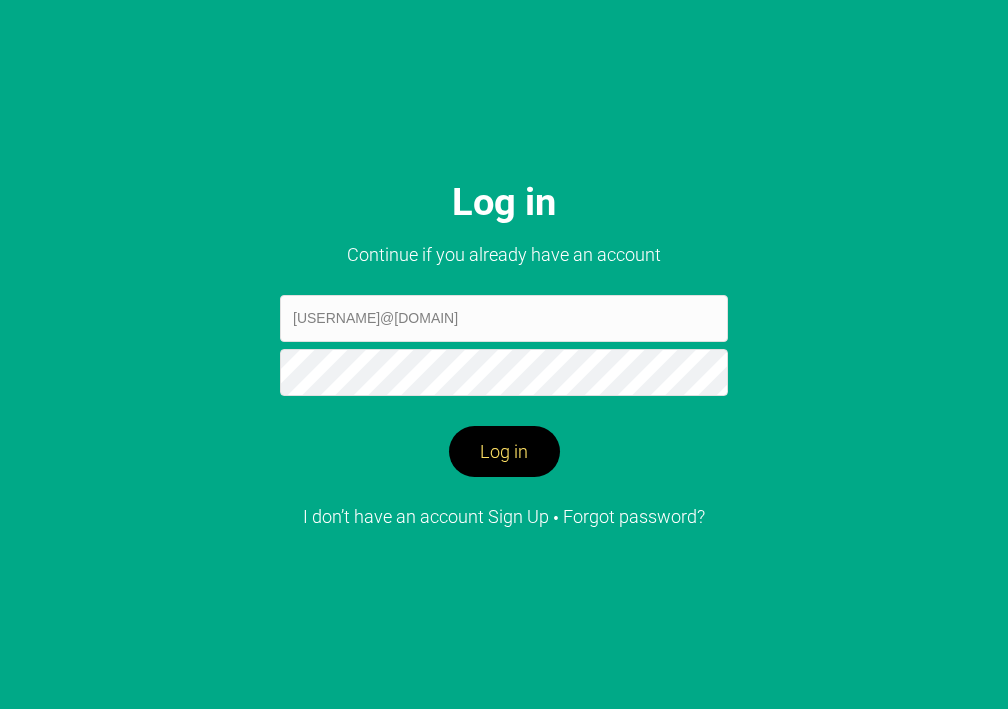 click on "Log in" at bounding box center [504, 452] 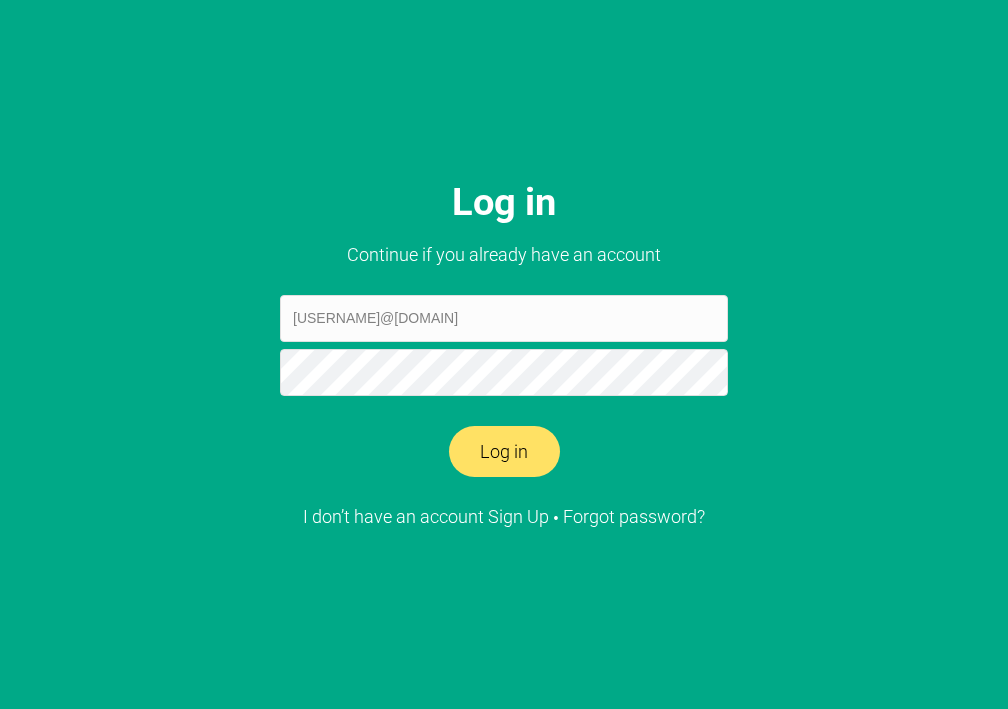 type 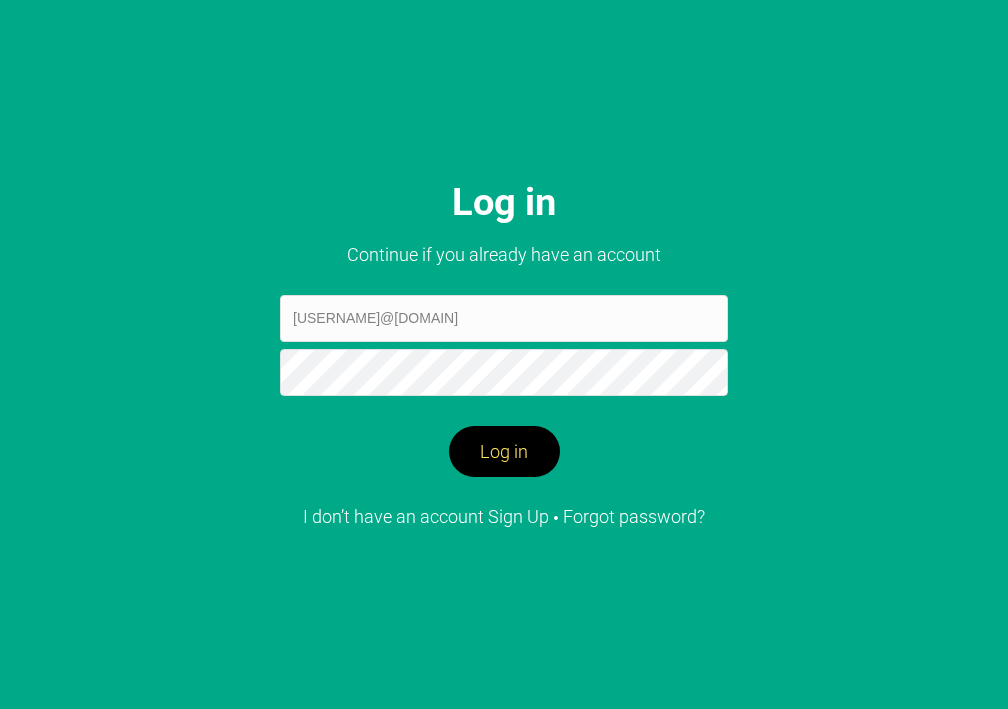 click on "Log in" at bounding box center [504, 452] 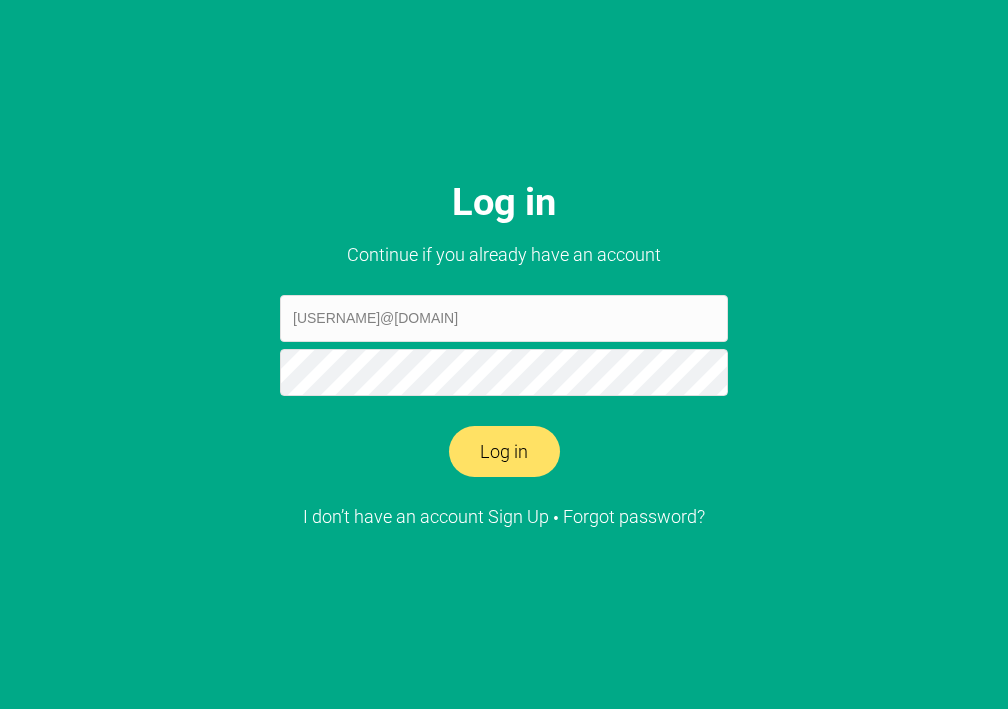 click on "[USERNAME]@[DOMAIN] Log in" at bounding box center (504, 383) 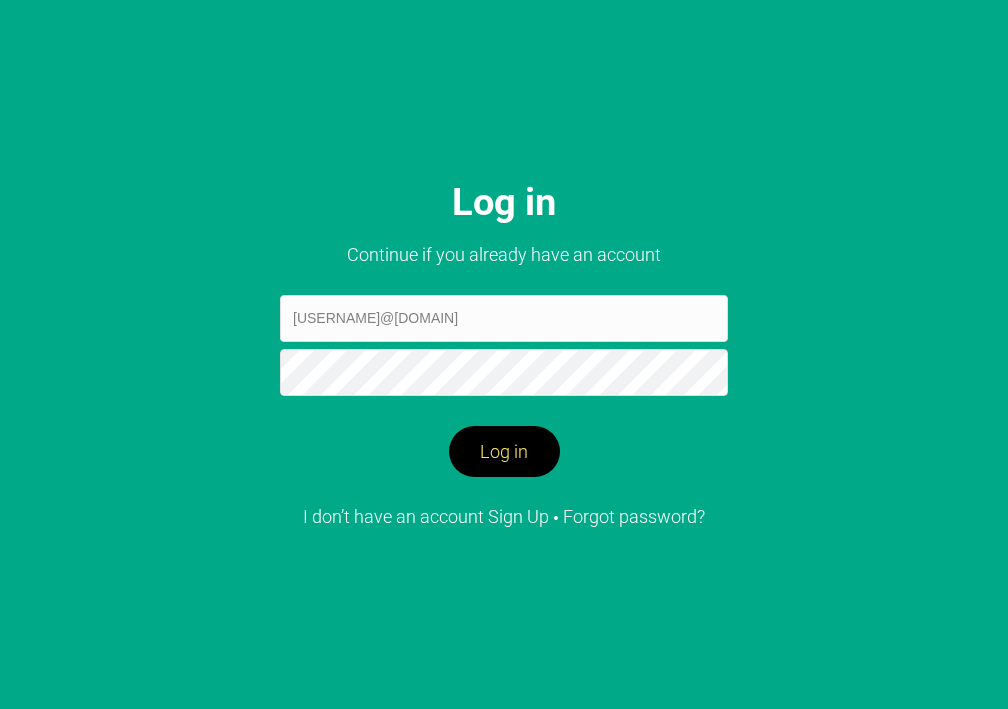 click on "Log in" at bounding box center (504, 452) 